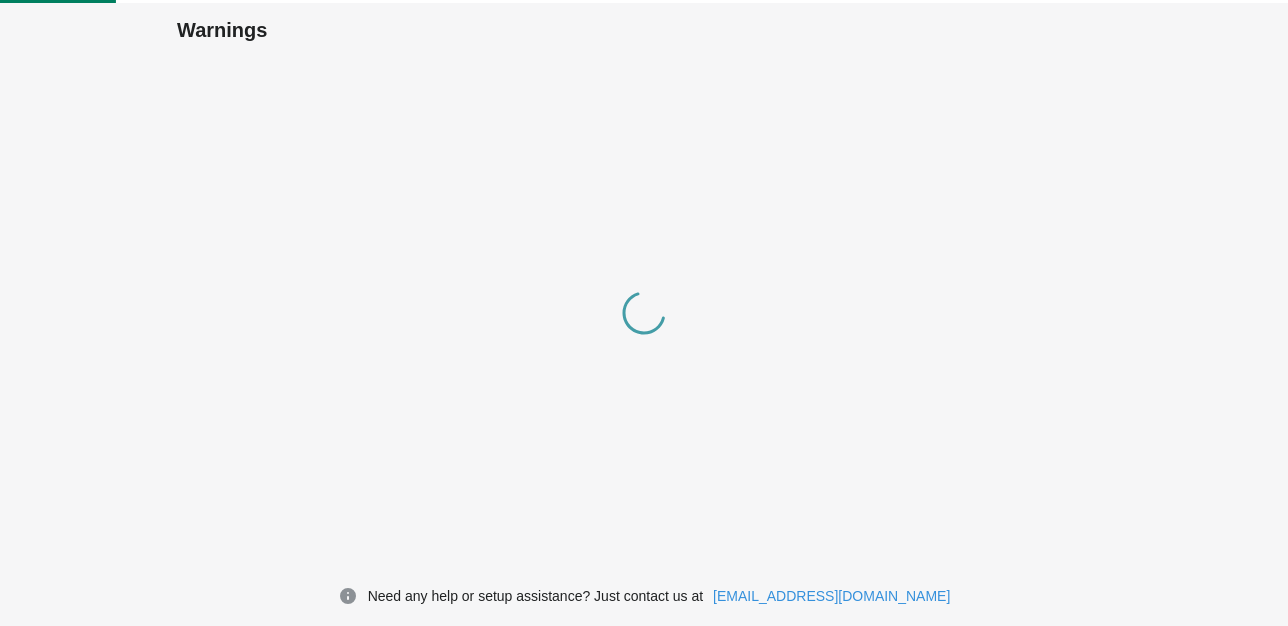 scroll, scrollTop: 0, scrollLeft: 0, axis: both 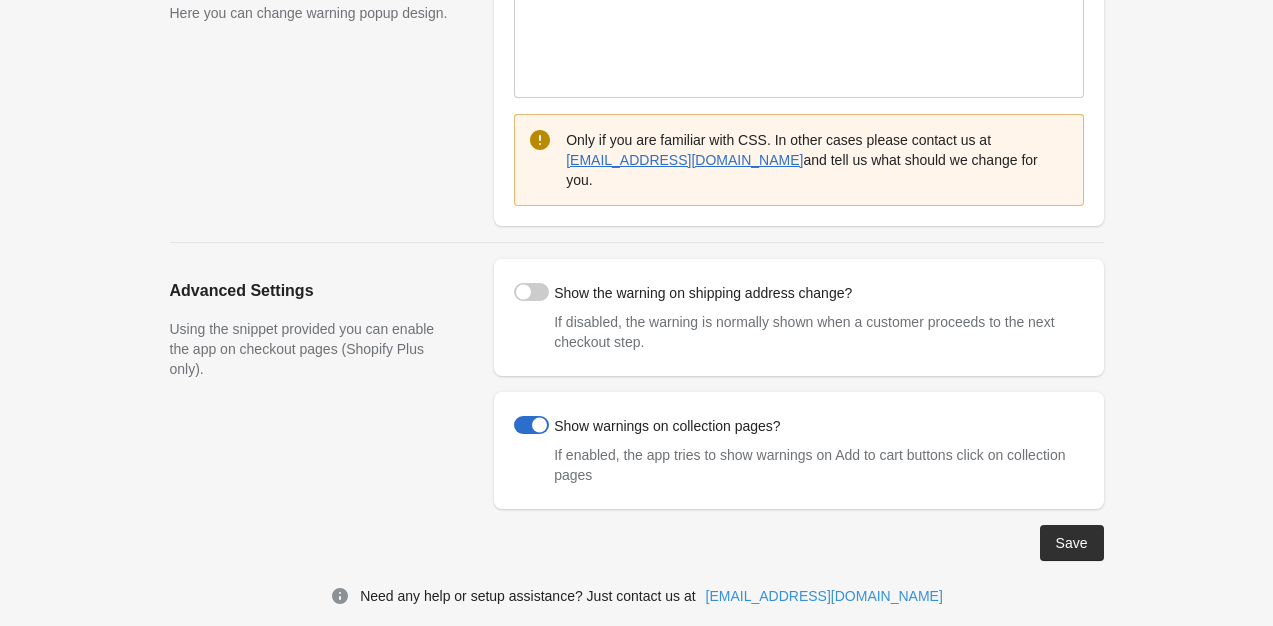drag, startPoint x: 536, startPoint y: 272, endPoint x: 508, endPoint y: 309, distance: 46.400433 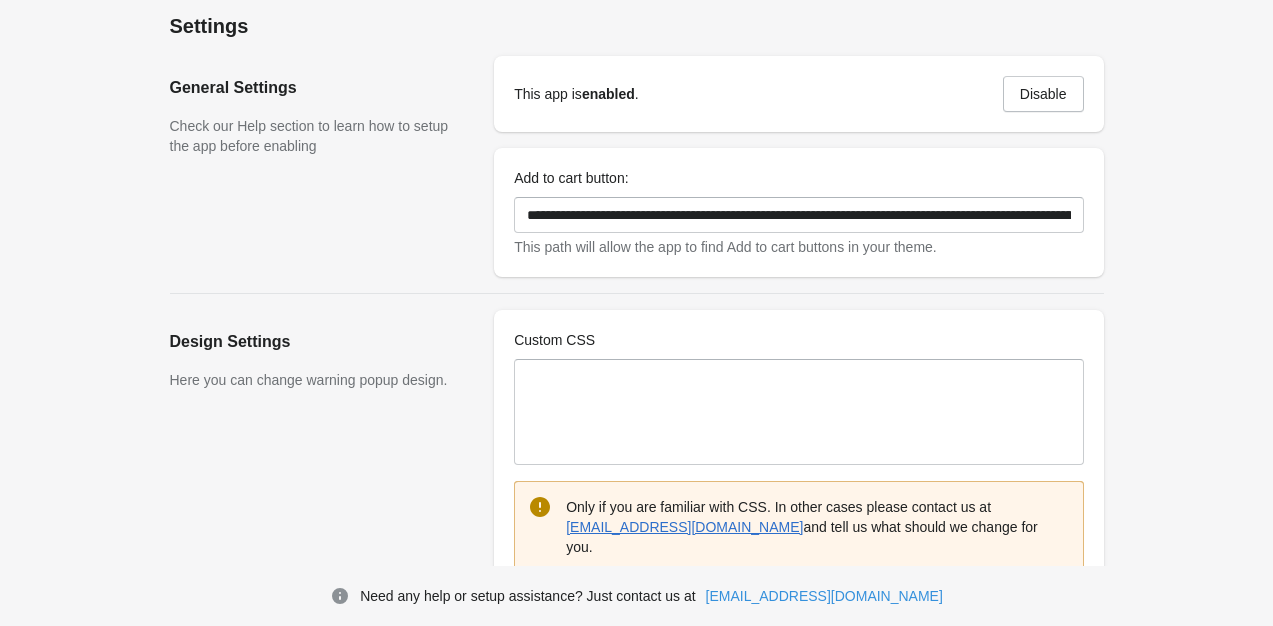 scroll, scrollTop: 0, scrollLeft: 0, axis: both 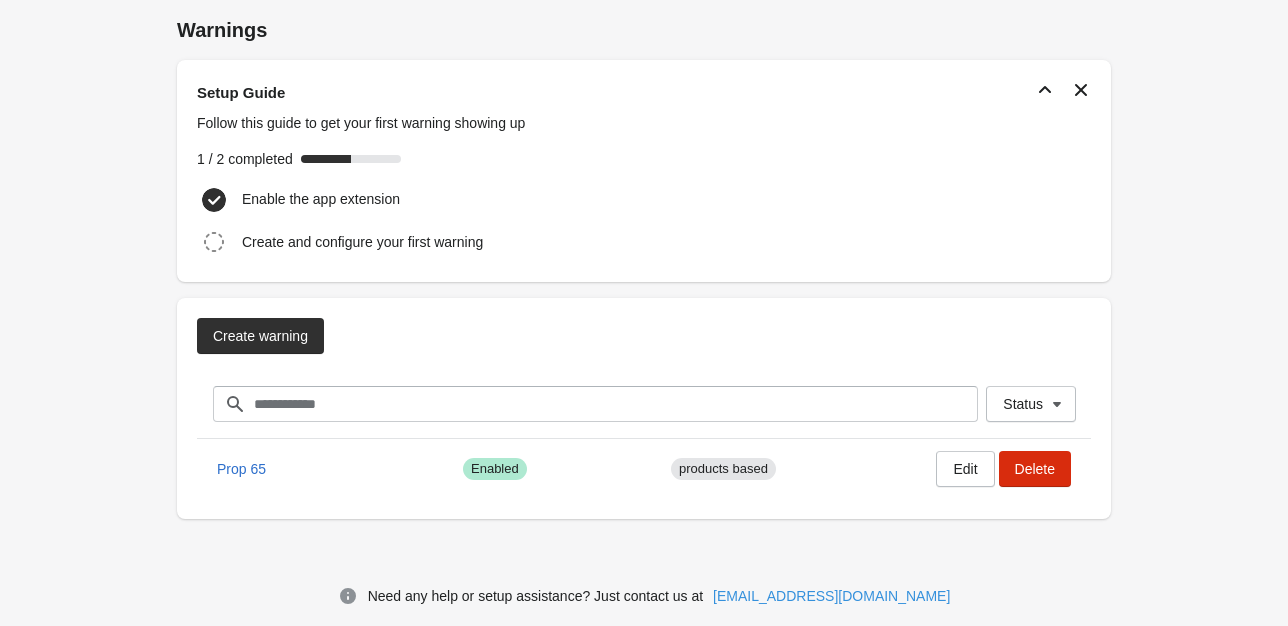 click on "Warnings" at bounding box center (644, 30) 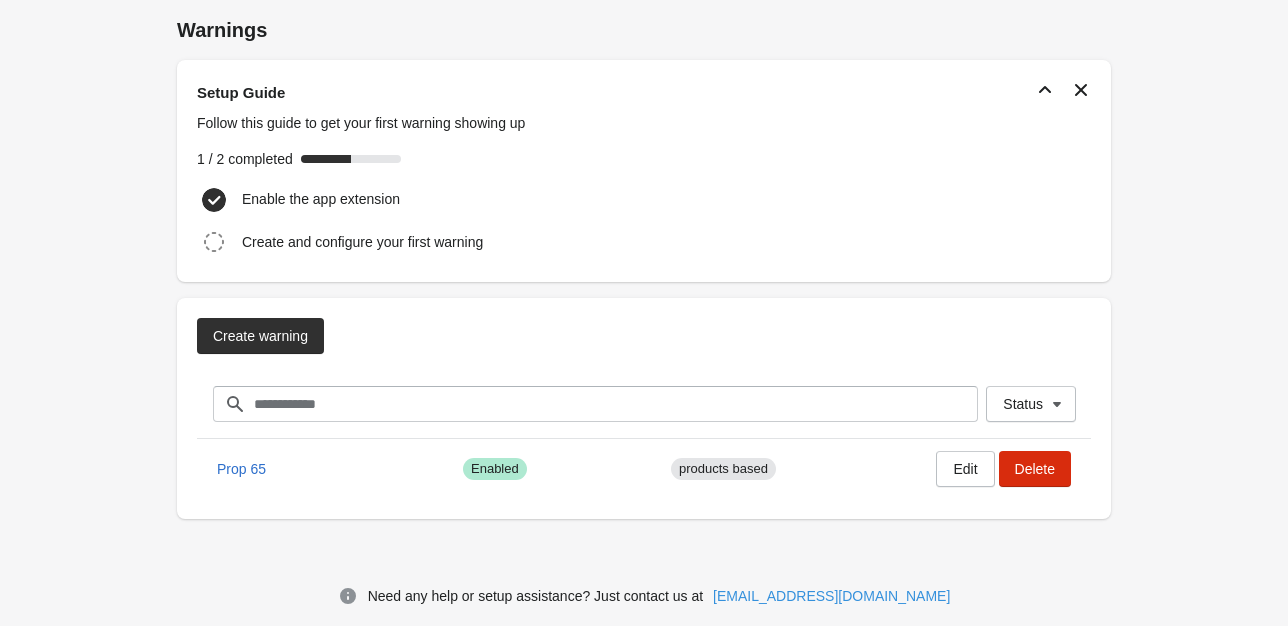 click on "Warnings Setup Guide Follow this guide to get your first warning showing up 1 / 2 completed 50 % Enable the app extension Create and configure your first warning Create warning Status Filter items Clear Status Prop 65 Success  Enabled products based Edit Delete Need any help or setup assistance? Just contact us at  help@elastic-soft.com" at bounding box center [644, 278] 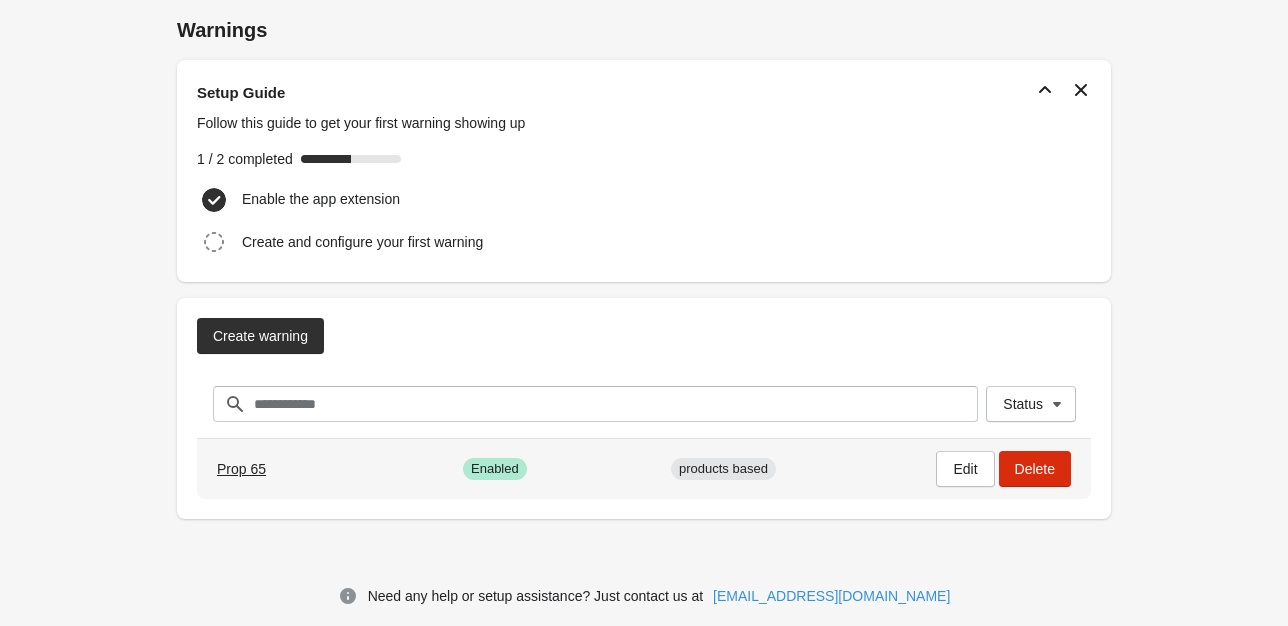 click on "Prop 65" at bounding box center (241, 469) 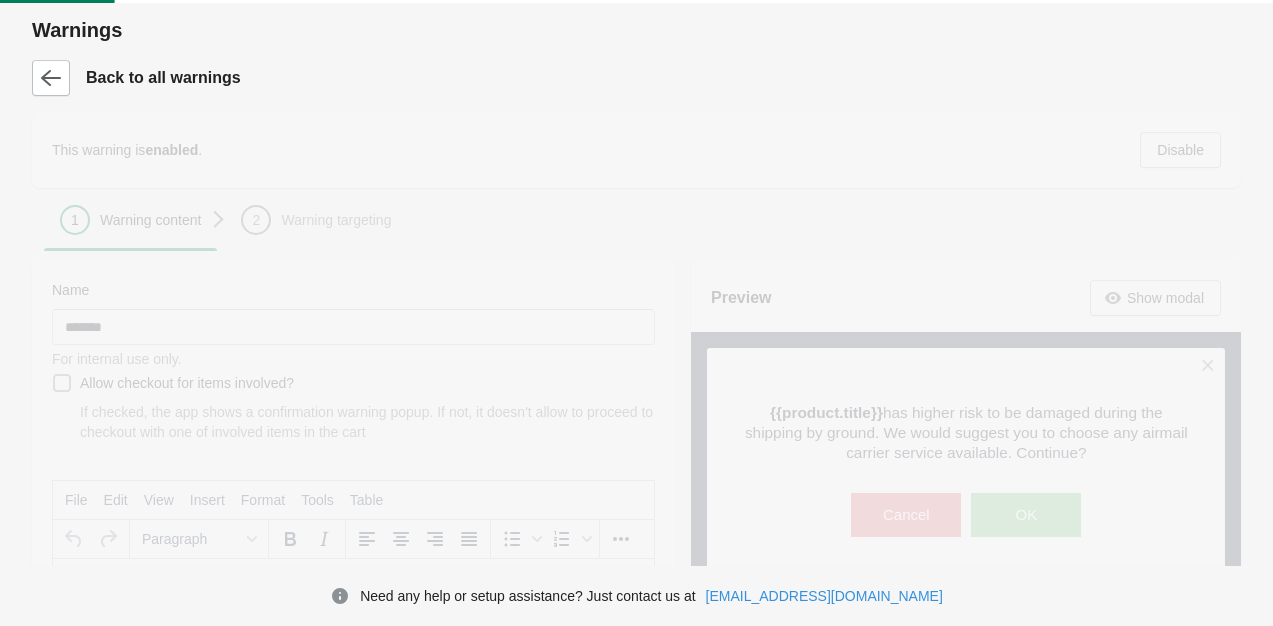 scroll, scrollTop: 0, scrollLeft: 0, axis: both 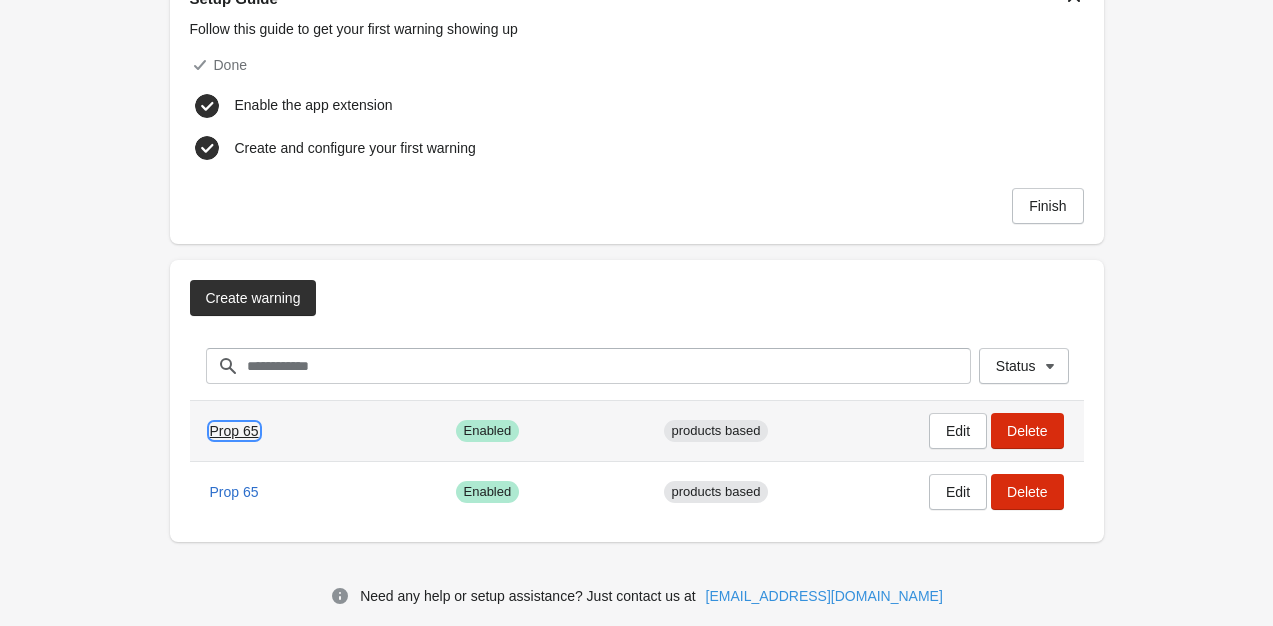 click on "Prop 65" at bounding box center (234, 431) 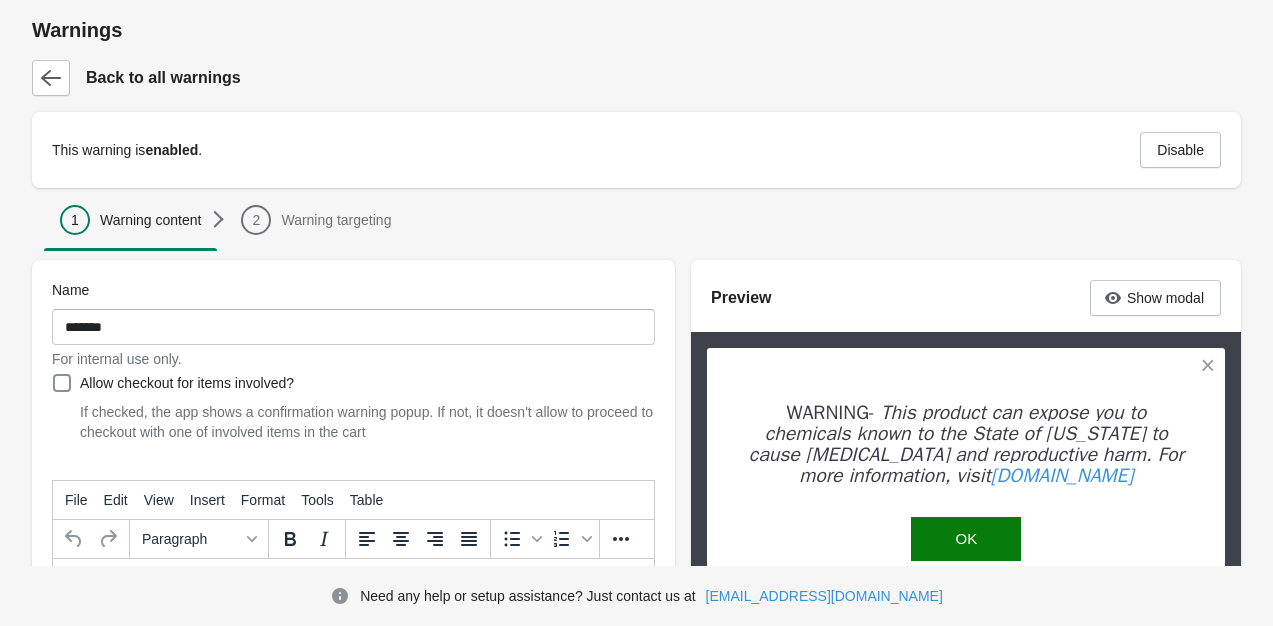 scroll, scrollTop: 0, scrollLeft: 0, axis: both 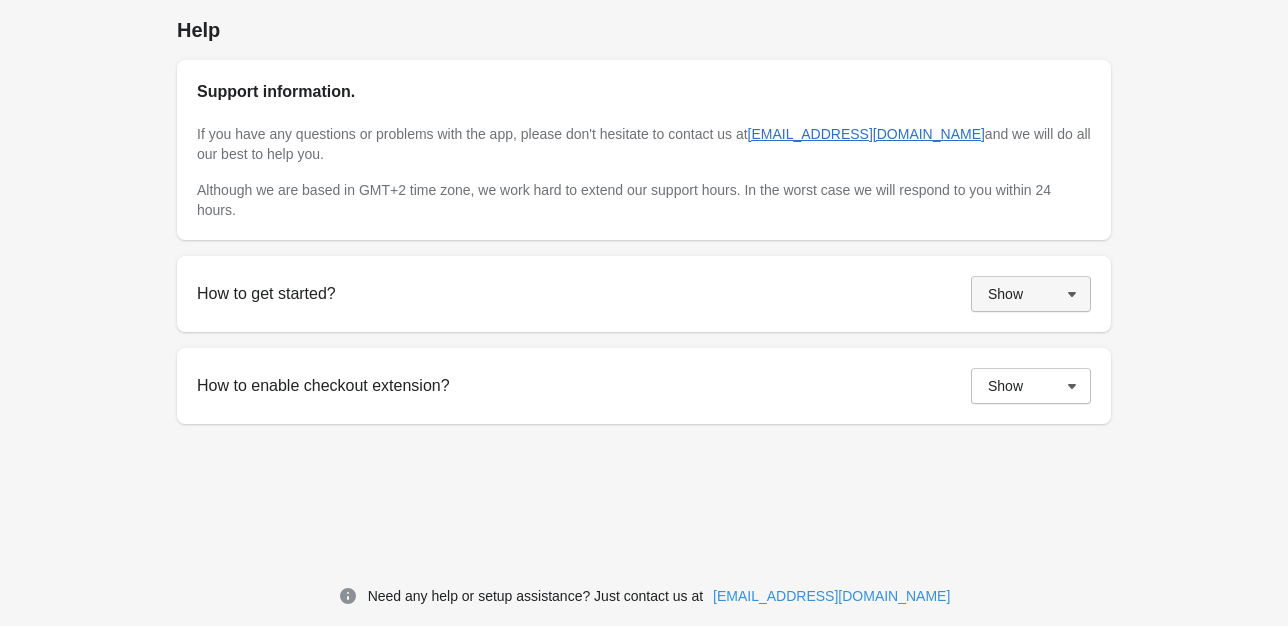 click on "Show" at bounding box center (1005, 294) 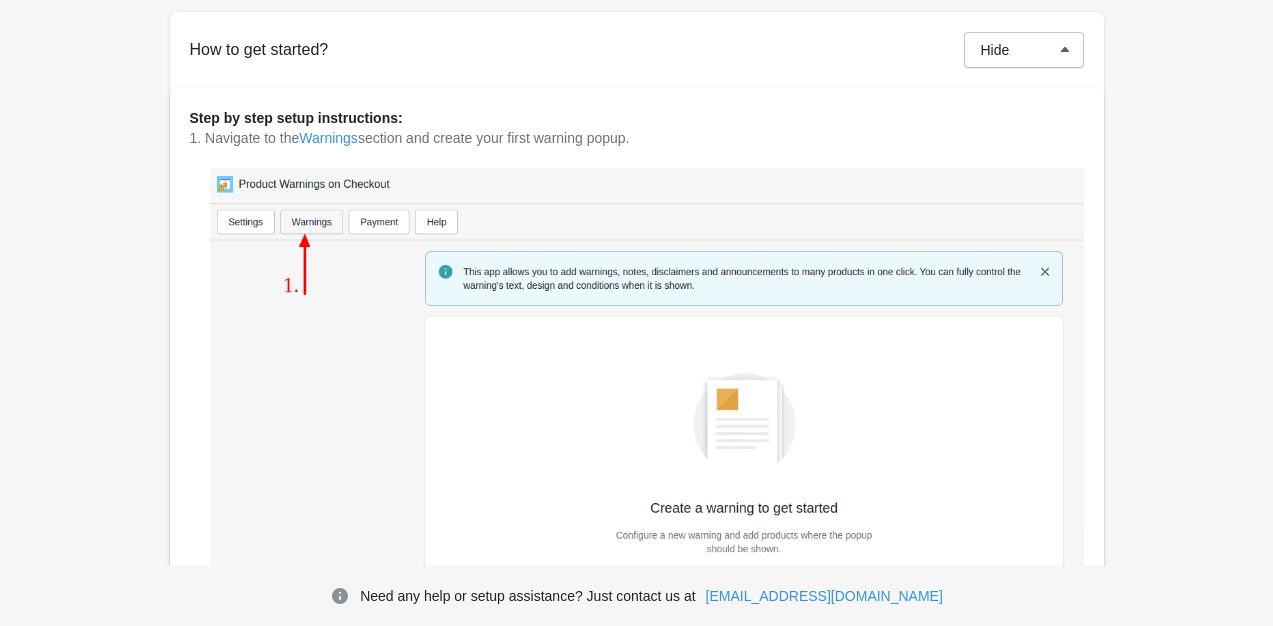scroll, scrollTop: 236, scrollLeft: 0, axis: vertical 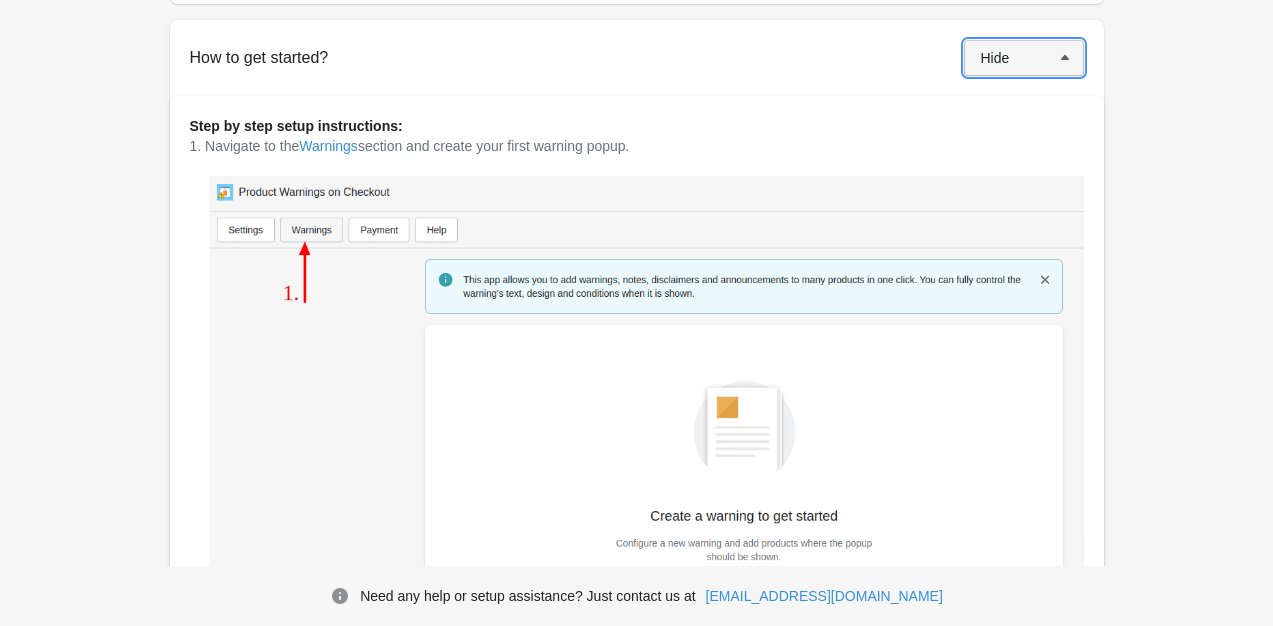 click on "Hide" at bounding box center [1024, 58] 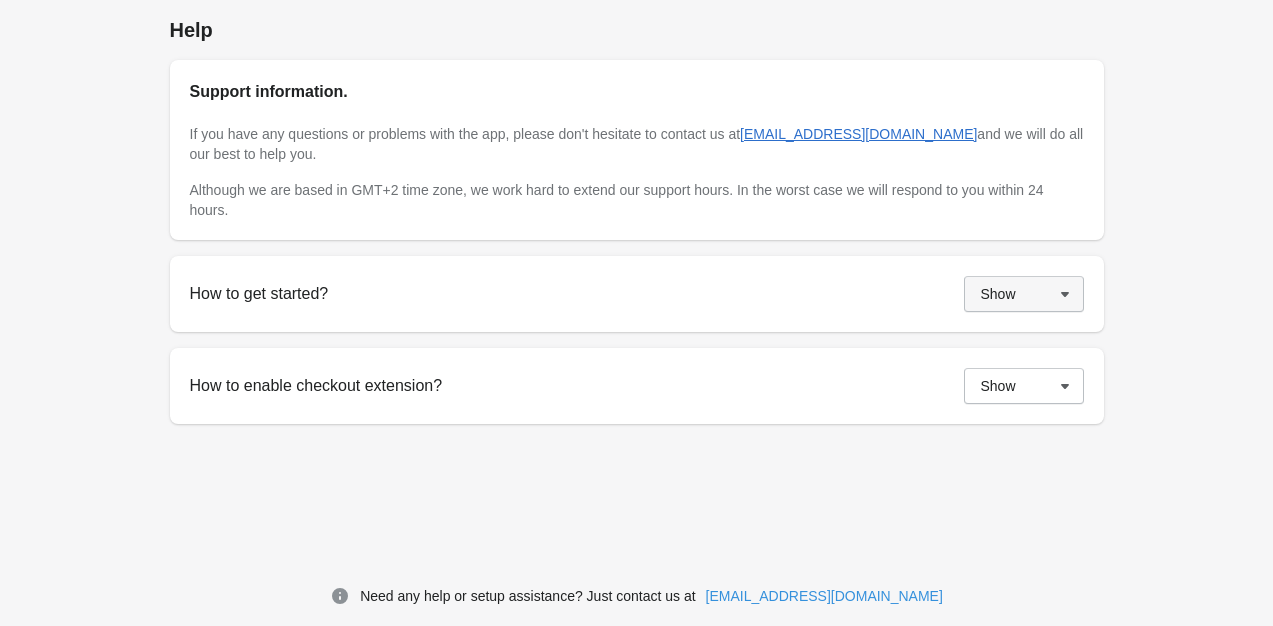 scroll, scrollTop: 0, scrollLeft: 0, axis: both 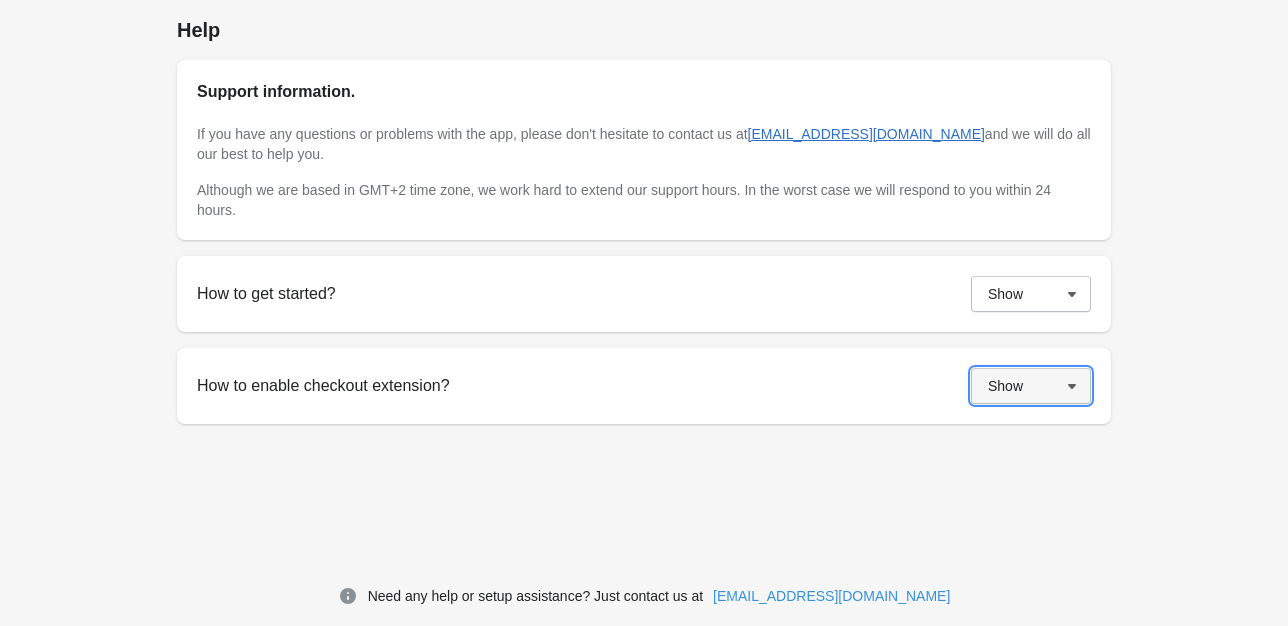 click on "Show" at bounding box center (1031, 386) 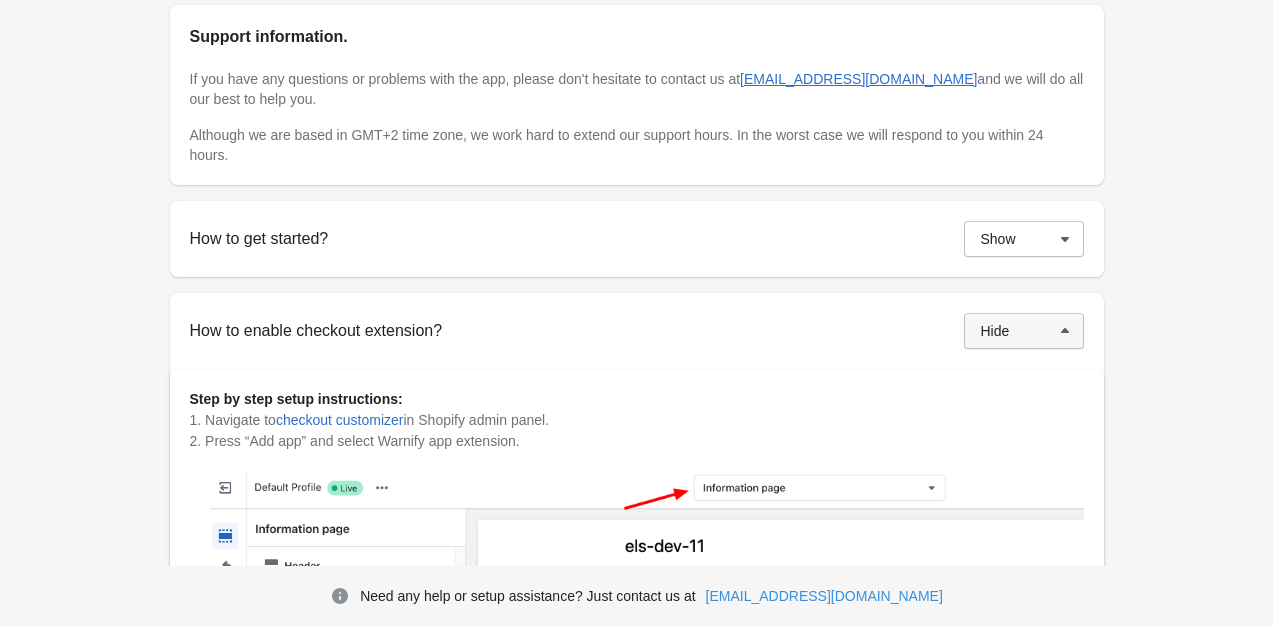 scroll, scrollTop: 0, scrollLeft: 0, axis: both 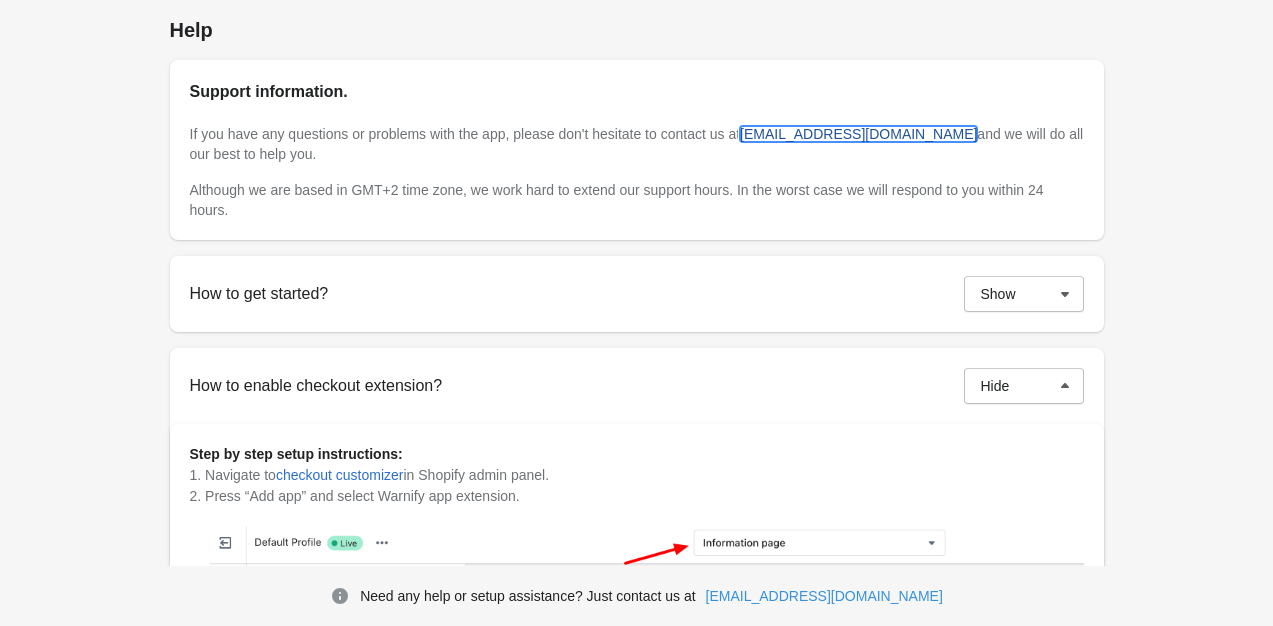 click on "[EMAIL_ADDRESS][DOMAIN_NAME]" at bounding box center (858, 134) 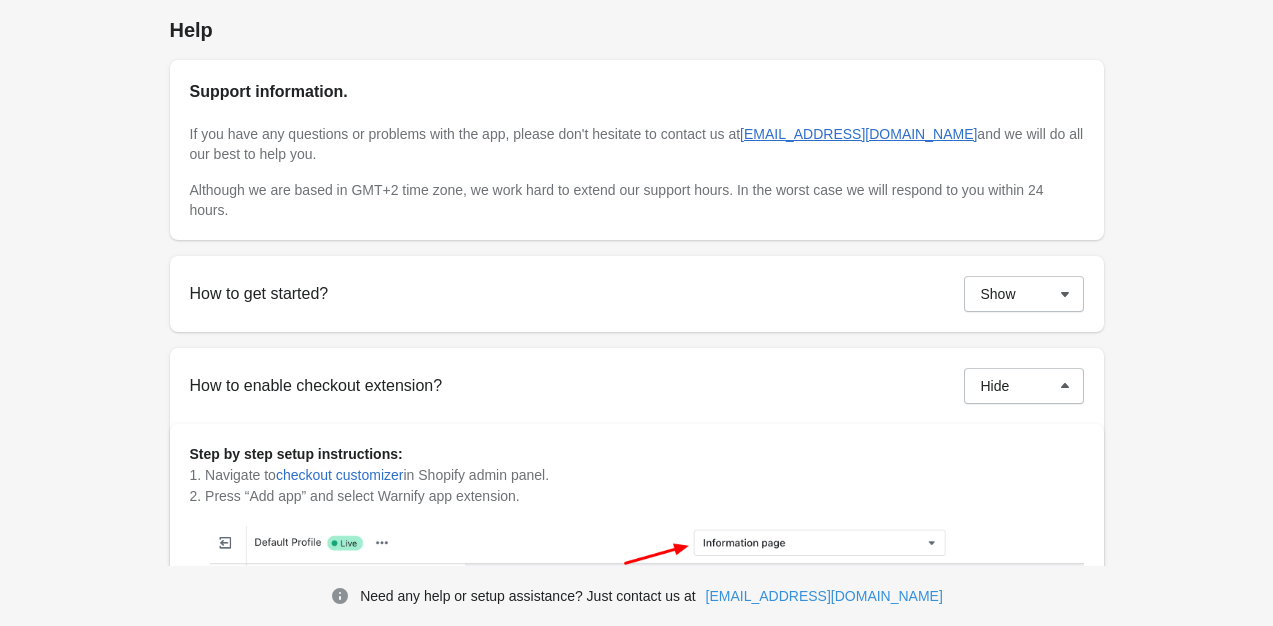 click on "Help Support information. If you have any questions or problems with the app, please don't hesitate to contact us at  help@elastic-soft.com  and we will do all our best to help you. Although we are based in GMT+2 time zone, we work hard to extend our support hours. In the worst case we will respond to you within 24 hours. How to get started?   Show Step by step setup instructions: 1. Navigate to the  Warnings   section and create your first warning popup. 2. Review and save the warning settings under the Warning content section . Don't forget to change the default popup message to the one that works well for your business case. 3. Select products where the warning should be shown. You can make the warning store-wide or target it to certain products/variants/collections. Save the warning settings. 4. You are done! Just make sure it works on the storefront when a product is added to cart. 5. You can change buttons text, edit design and even hide the cancel button if you want. How to enable checkout extension?" at bounding box center [636, 892] 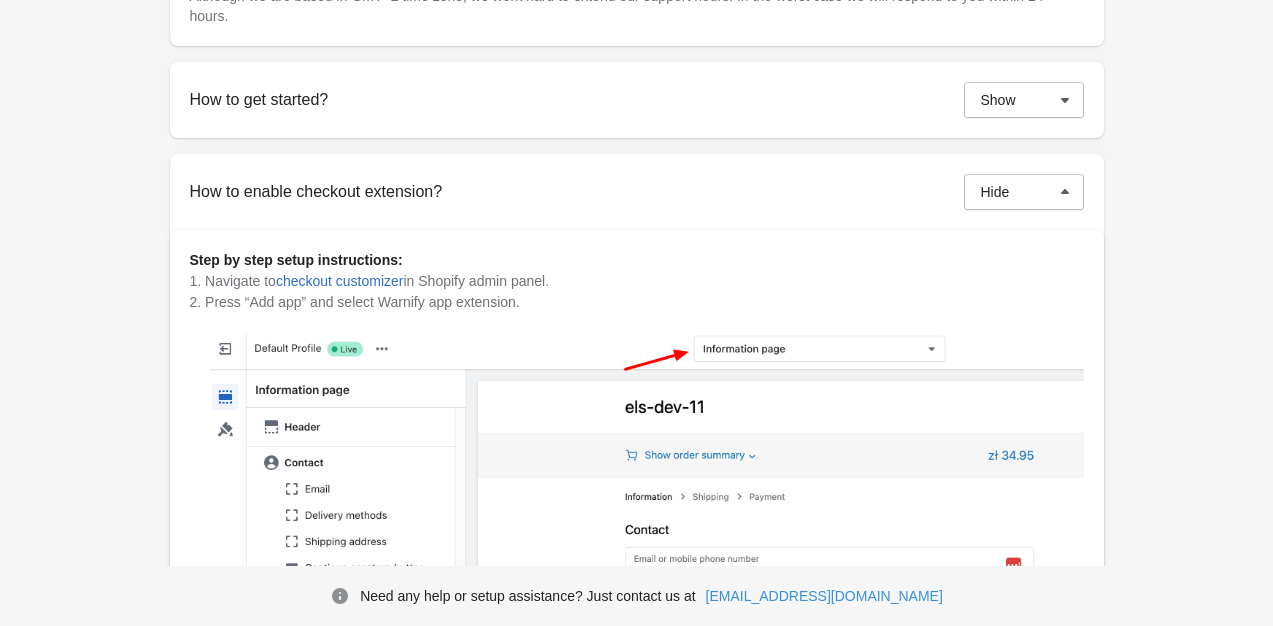 scroll, scrollTop: 198, scrollLeft: 0, axis: vertical 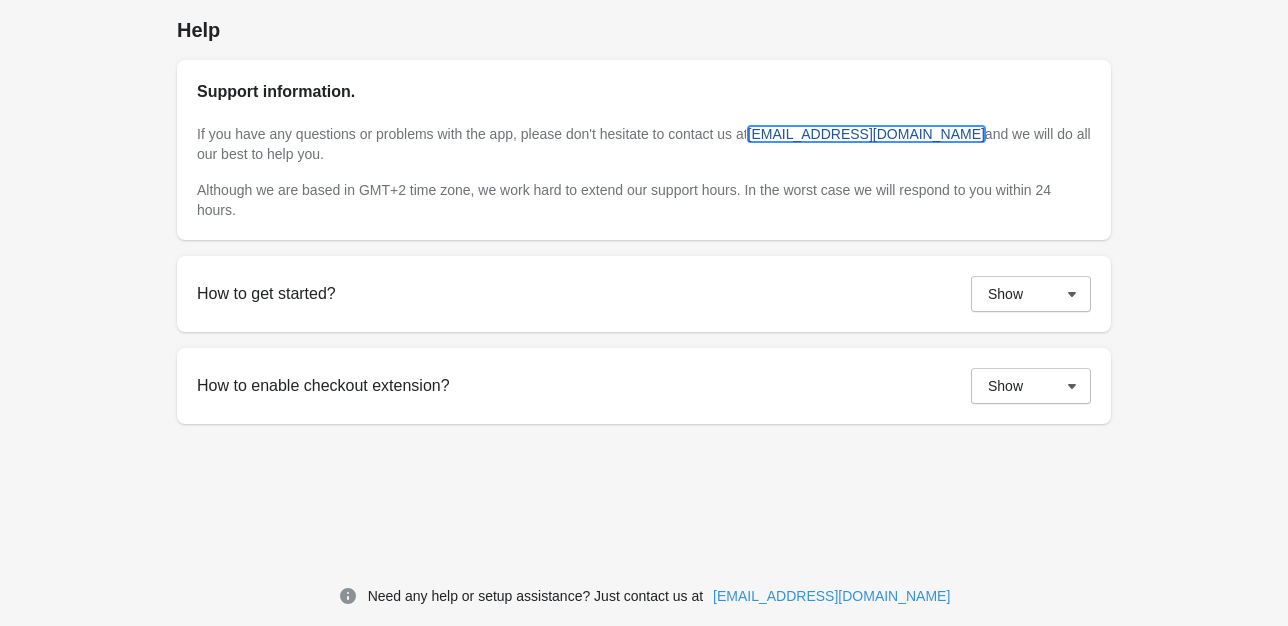 click on "[EMAIL_ADDRESS][DOMAIN_NAME]" at bounding box center [866, 134] 